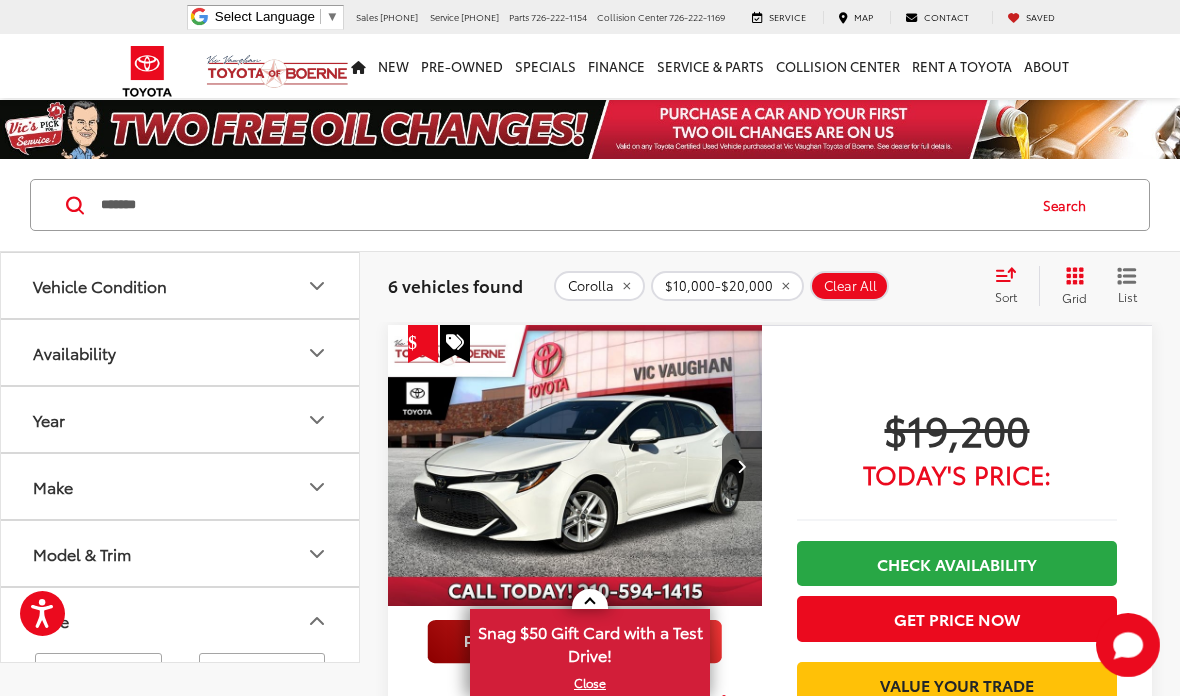scroll, scrollTop: -6, scrollLeft: 0, axis: vertical 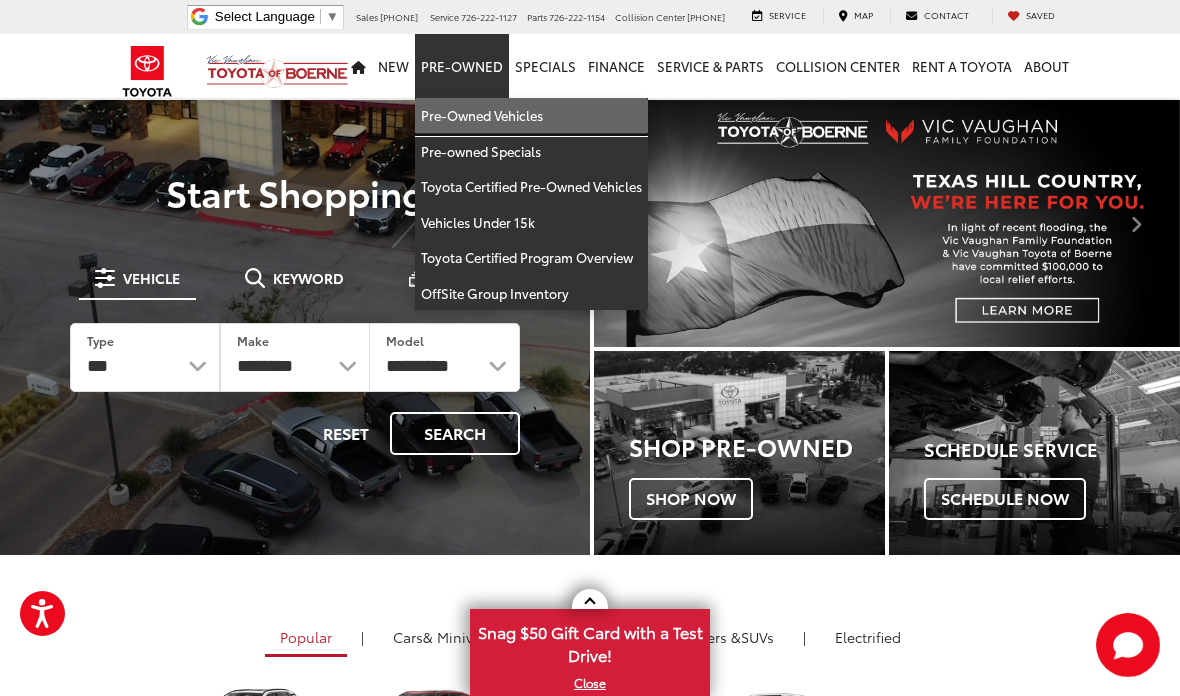 click on "Pre-Owned Vehicles" at bounding box center (531, 116) 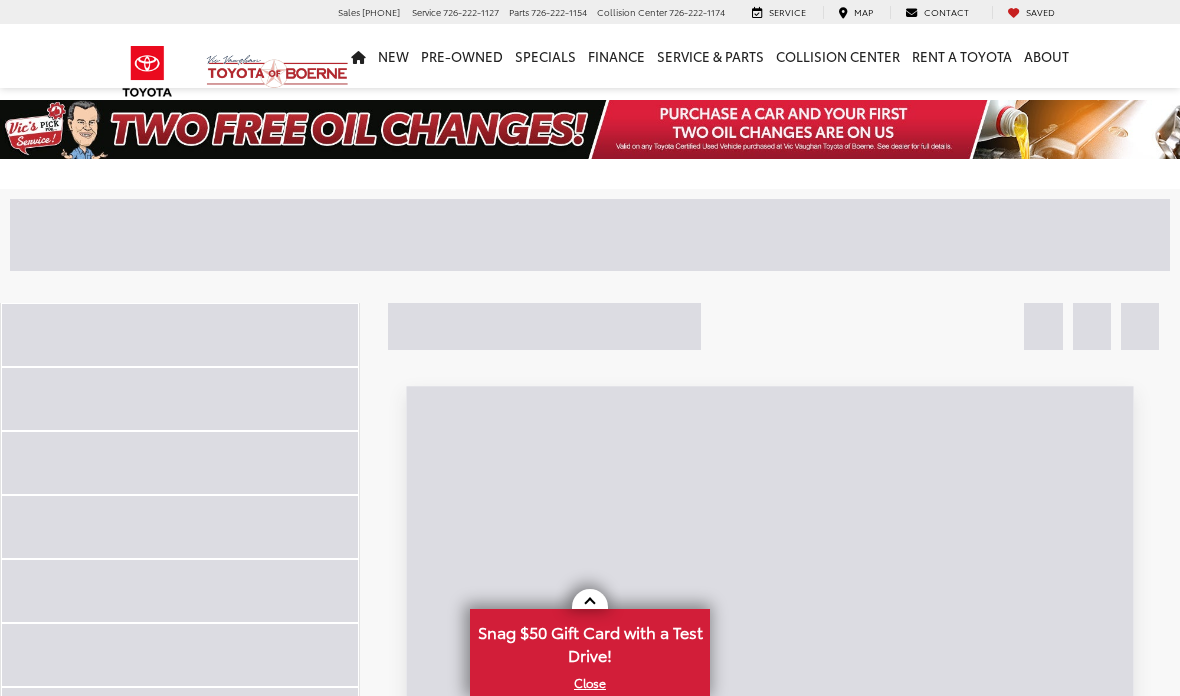 scroll, scrollTop: 0, scrollLeft: 0, axis: both 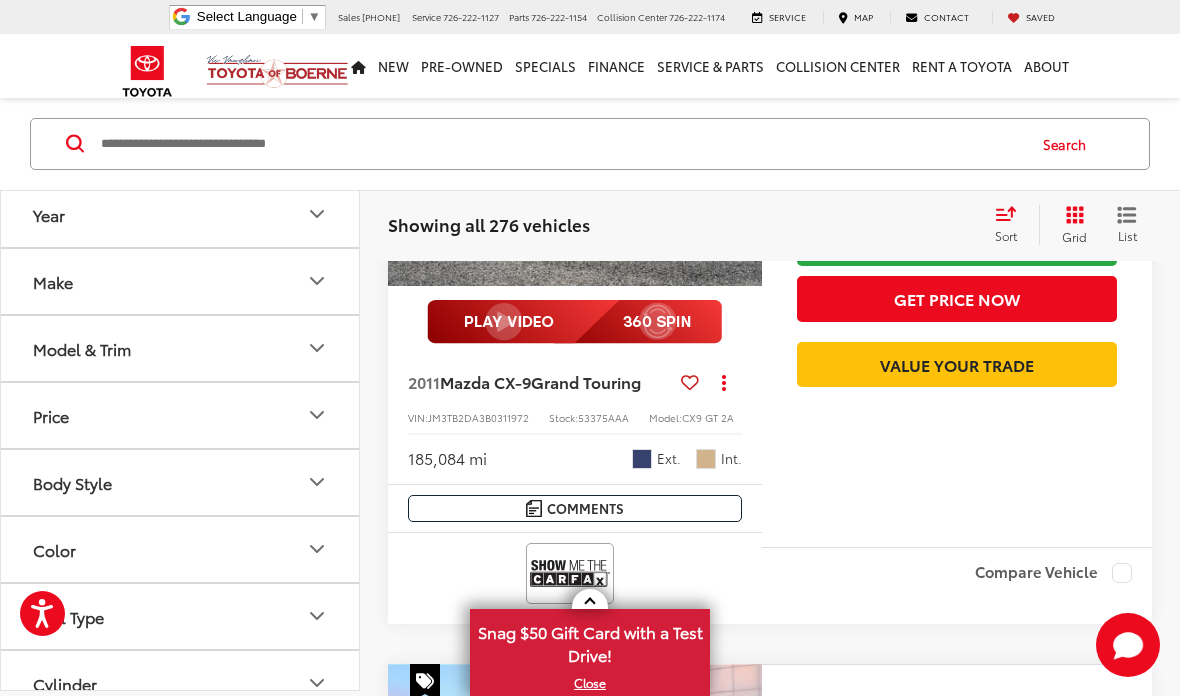 click at bounding box center [561, 144] 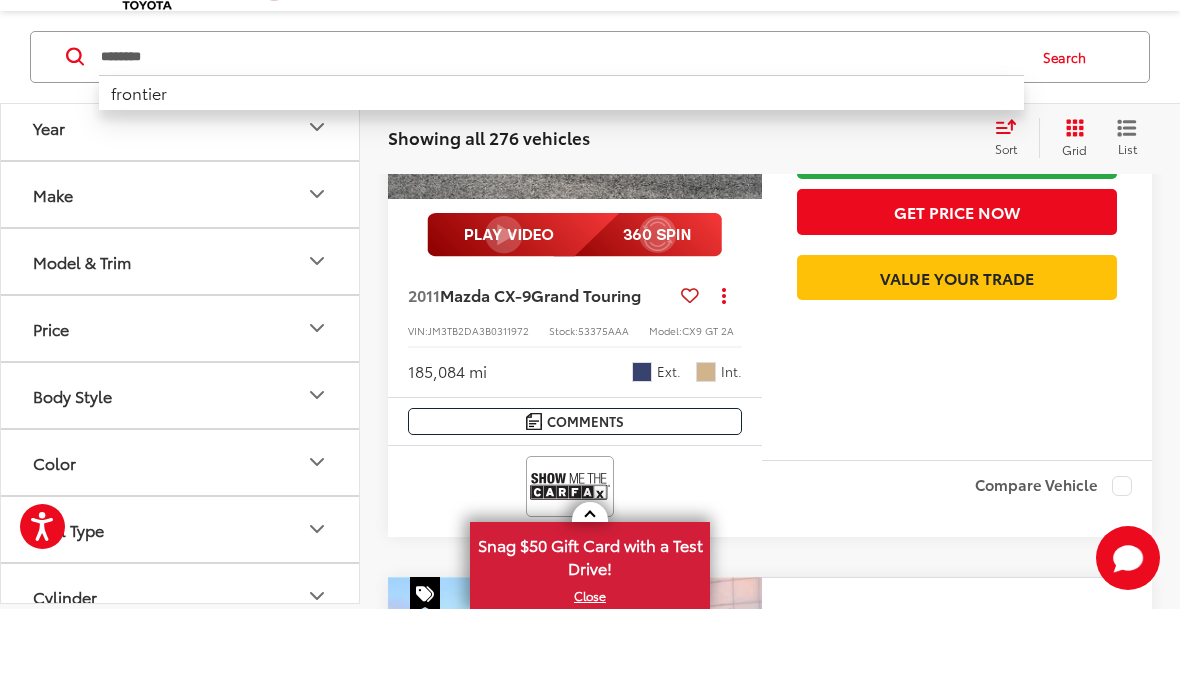 type on "********" 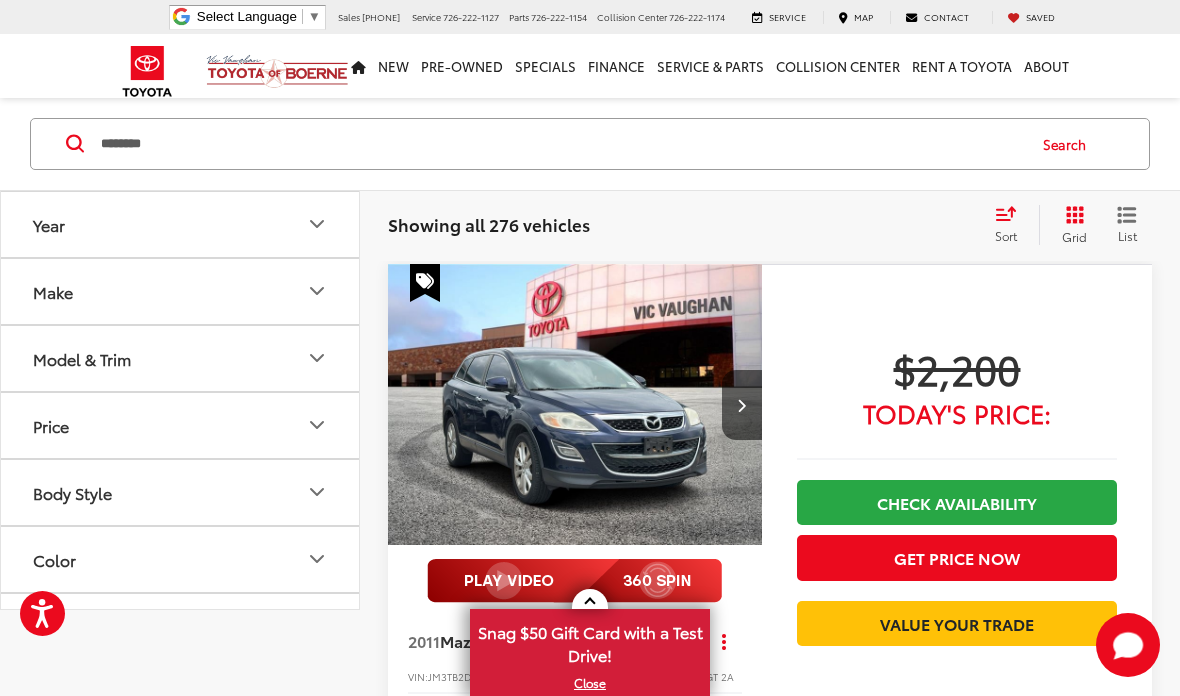 scroll, scrollTop: 0, scrollLeft: 0, axis: both 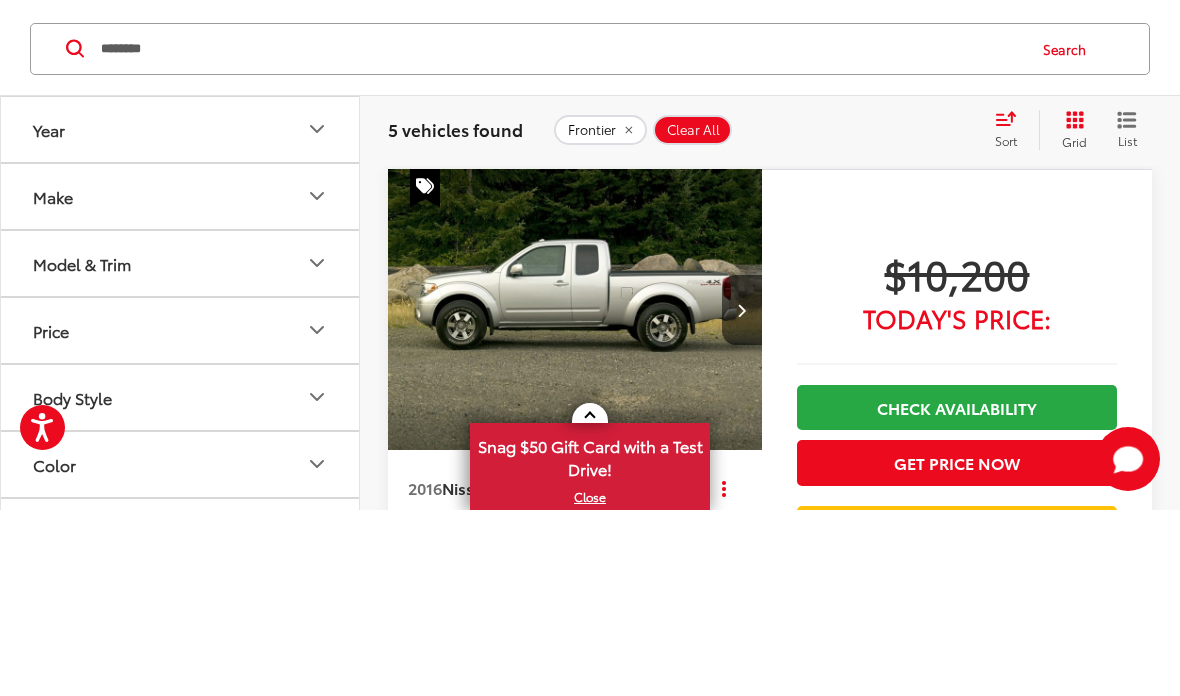 click on "********" at bounding box center [561, 235] 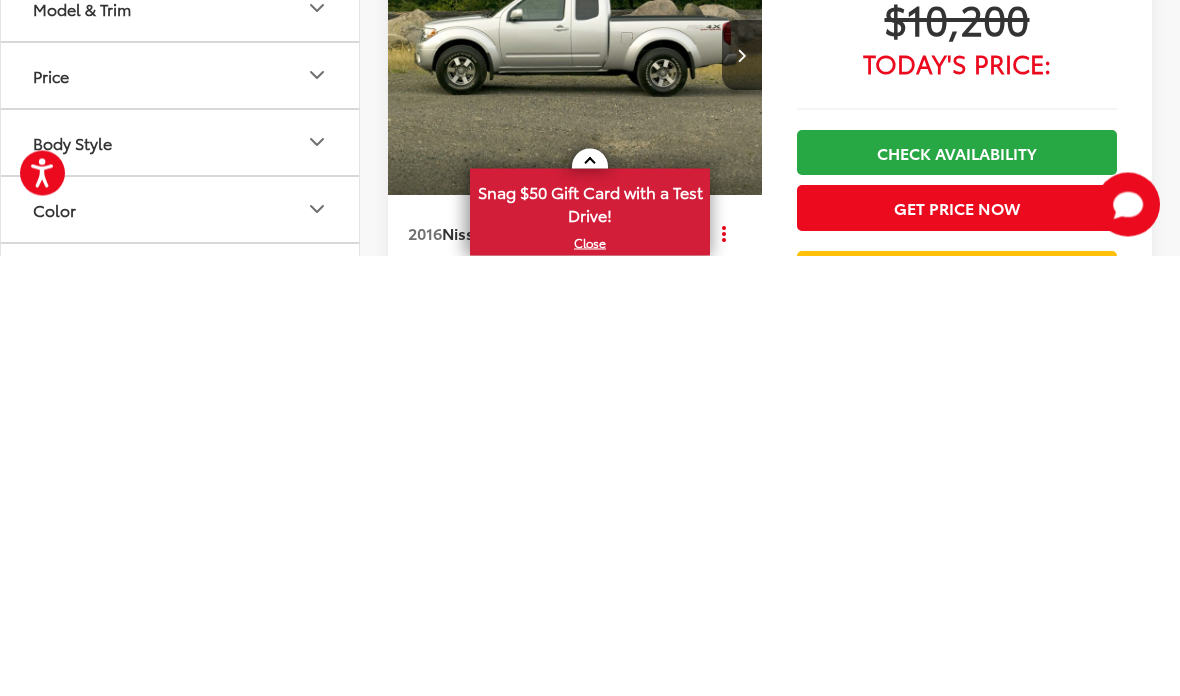 scroll, scrollTop: 1, scrollLeft: 0, axis: vertical 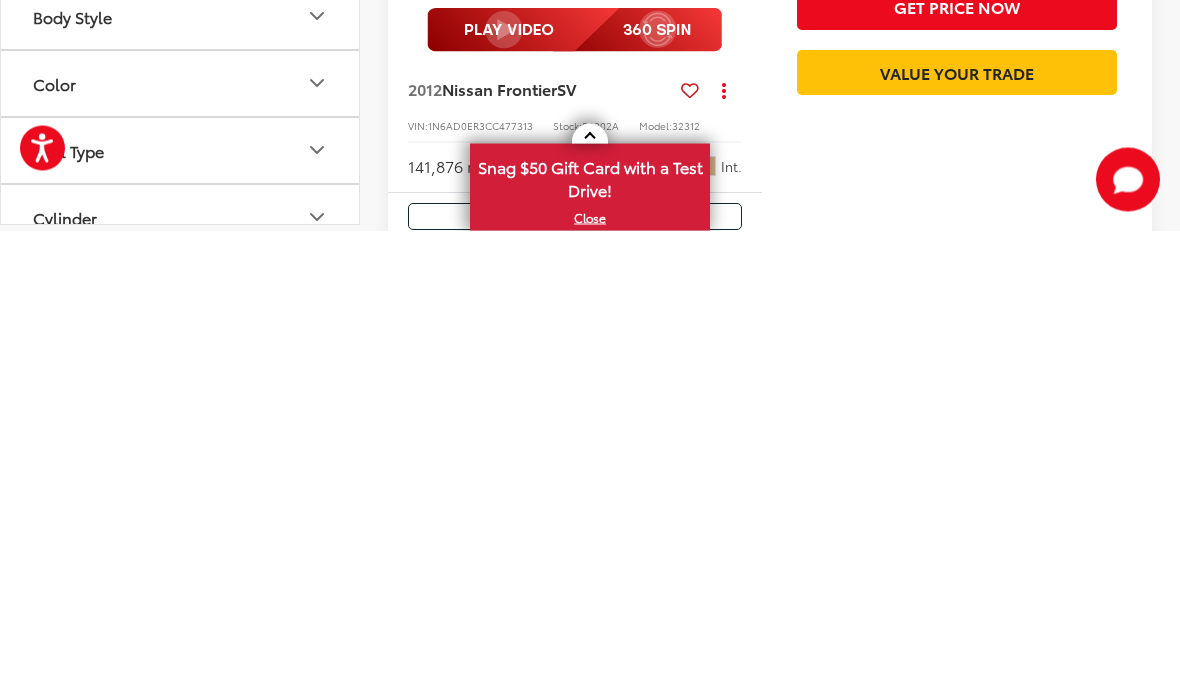 click on "2012  Nissan Frontier  SV
Copy Link Share Print View Details VIN:  1N6AD0ER3CC477313 Stock:  54002A Model:  32312 141,876 mi Ext. Int." at bounding box center (575, 588) 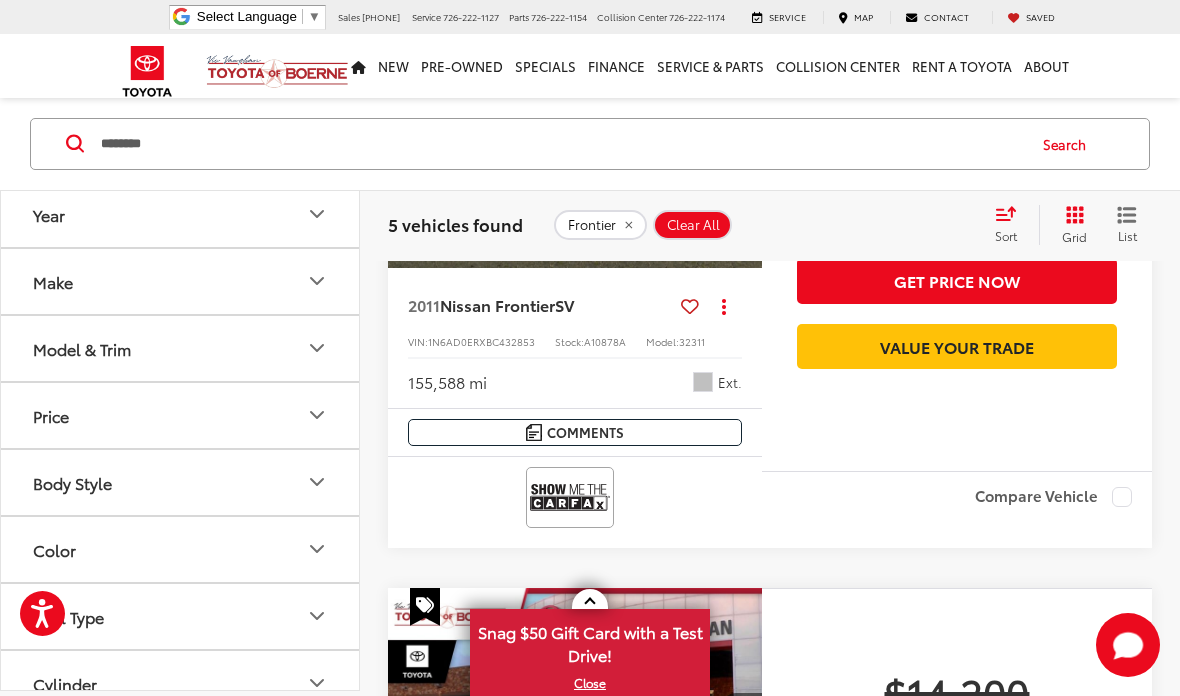 scroll, scrollTop: 1815, scrollLeft: 0, axis: vertical 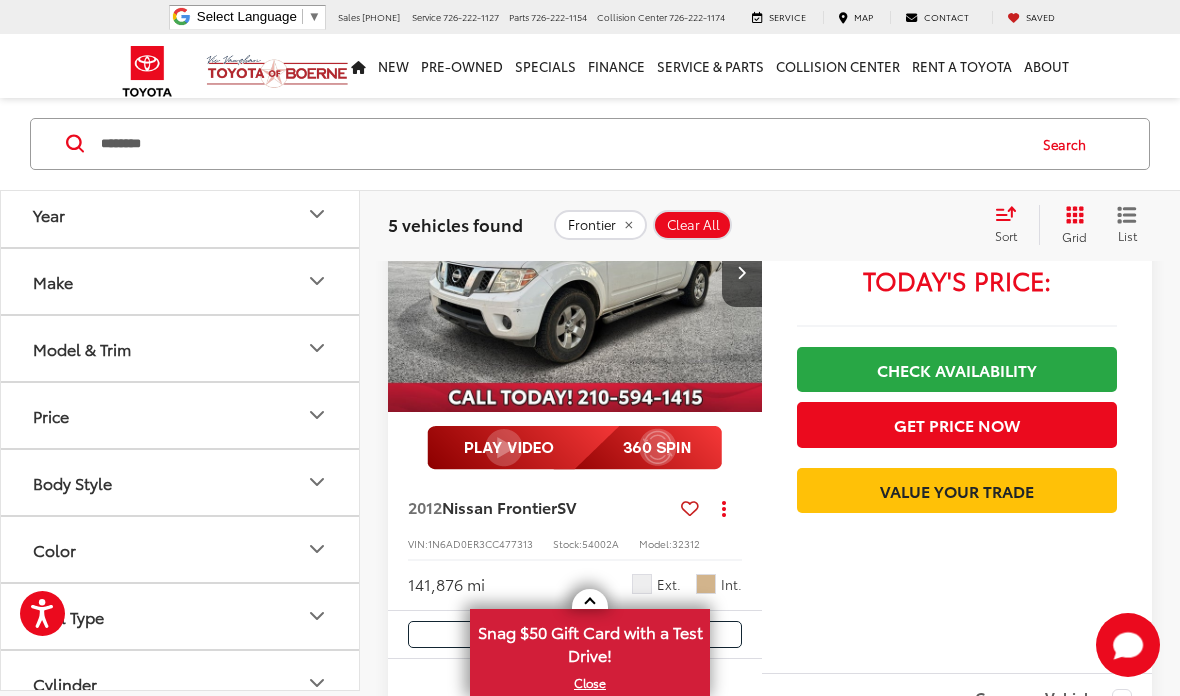 click on "Nissan Frontier" at bounding box center [499, 506] 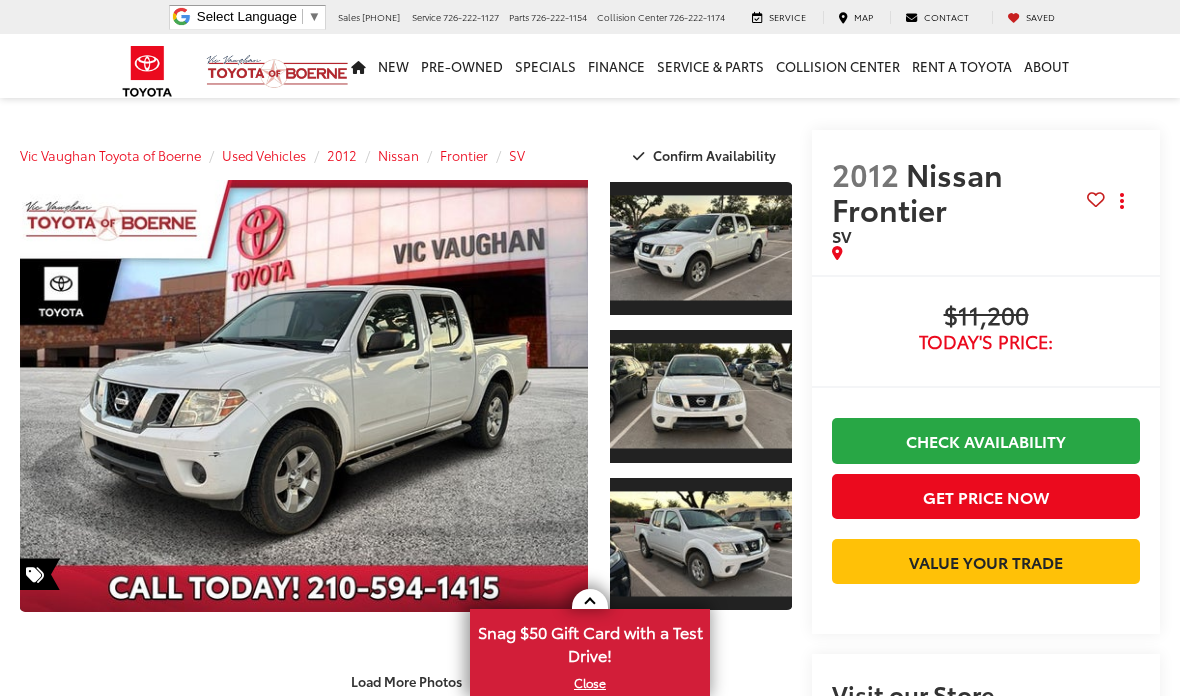 scroll, scrollTop: 7, scrollLeft: 0, axis: vertical 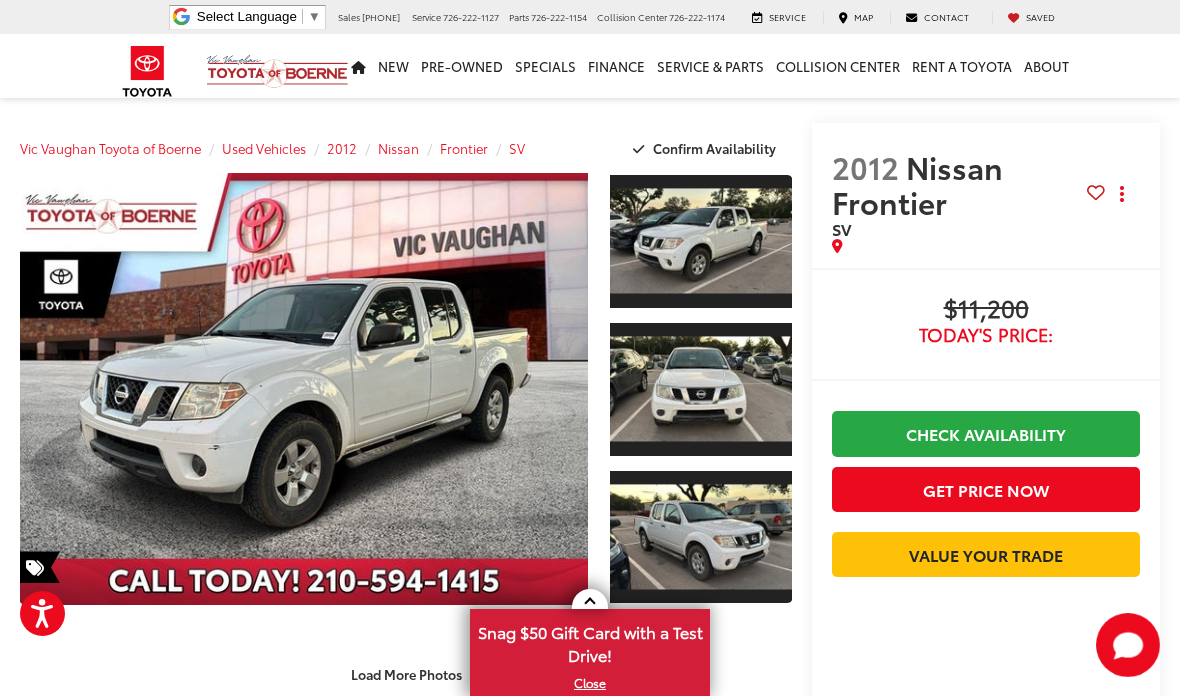 click on "Vic Vaughan Toyota of Boerne
Used Vehicles
2012
Nissan
Frontier
SV
Confirm Availability" at bounding box center (406, 148) 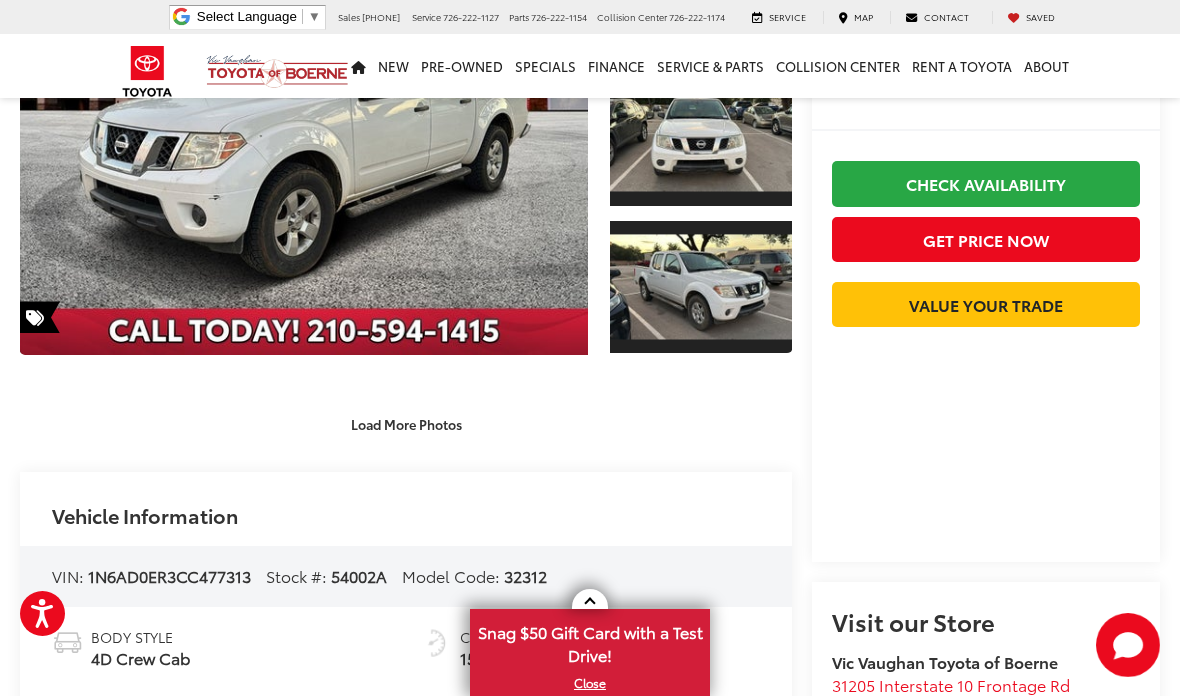 scroll, scrollTop: 253, scrollLeft: 0, axis: vertical 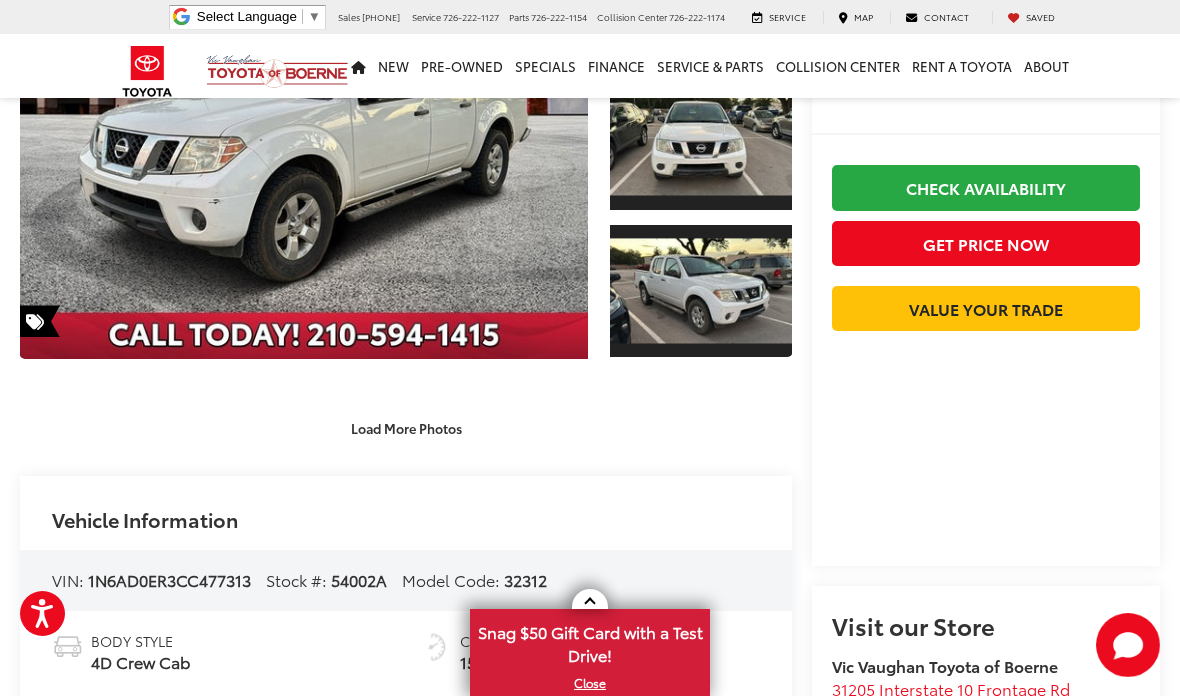 click on "Load More Photos" at bounding box center (406, 427) 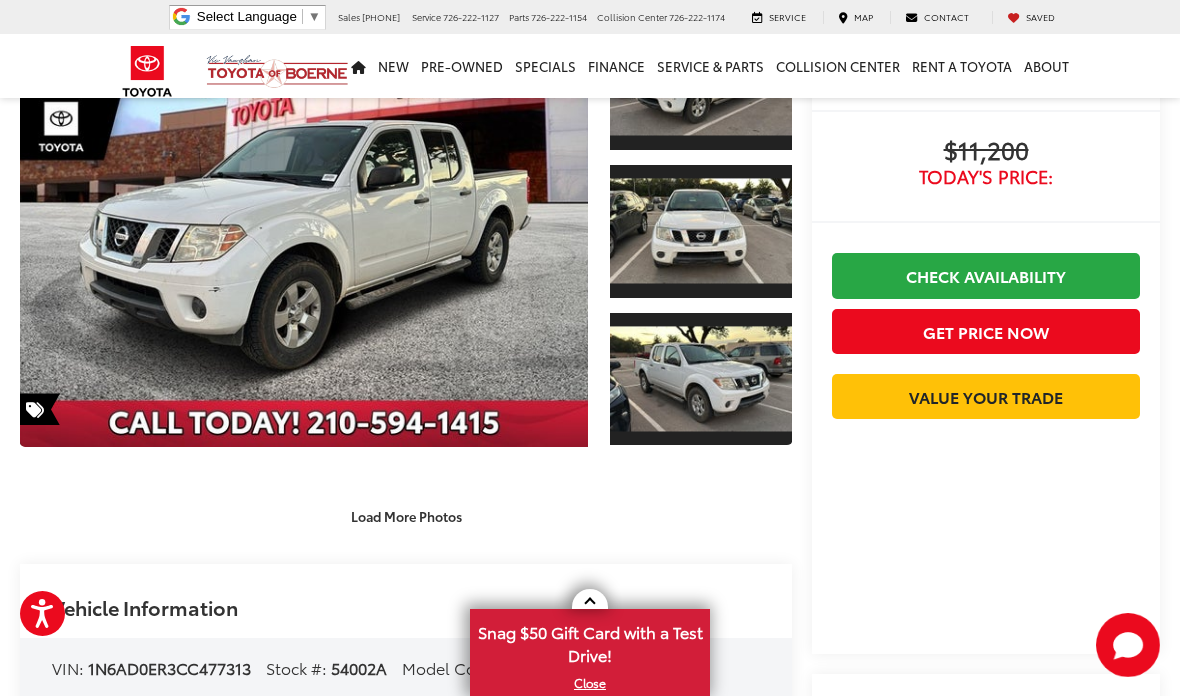 scroll, scrollTop: 184, scrollLeft: 0, axis: vertical 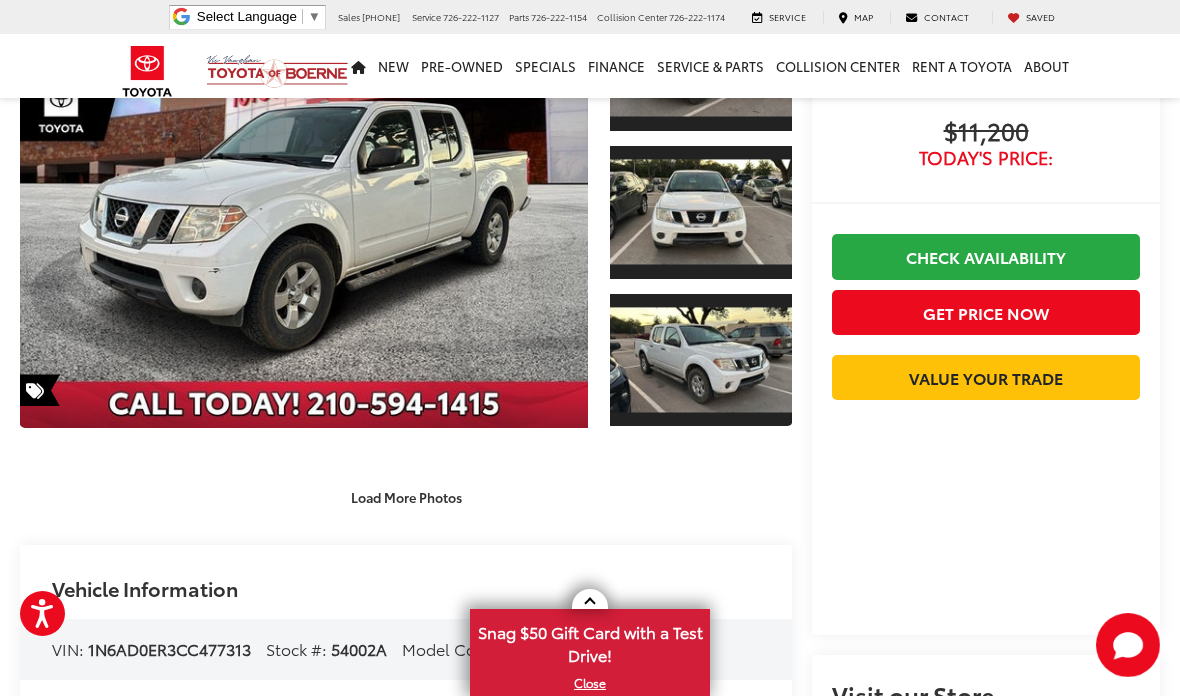 click on "Load More Photos" at bounding box center [406, 486] 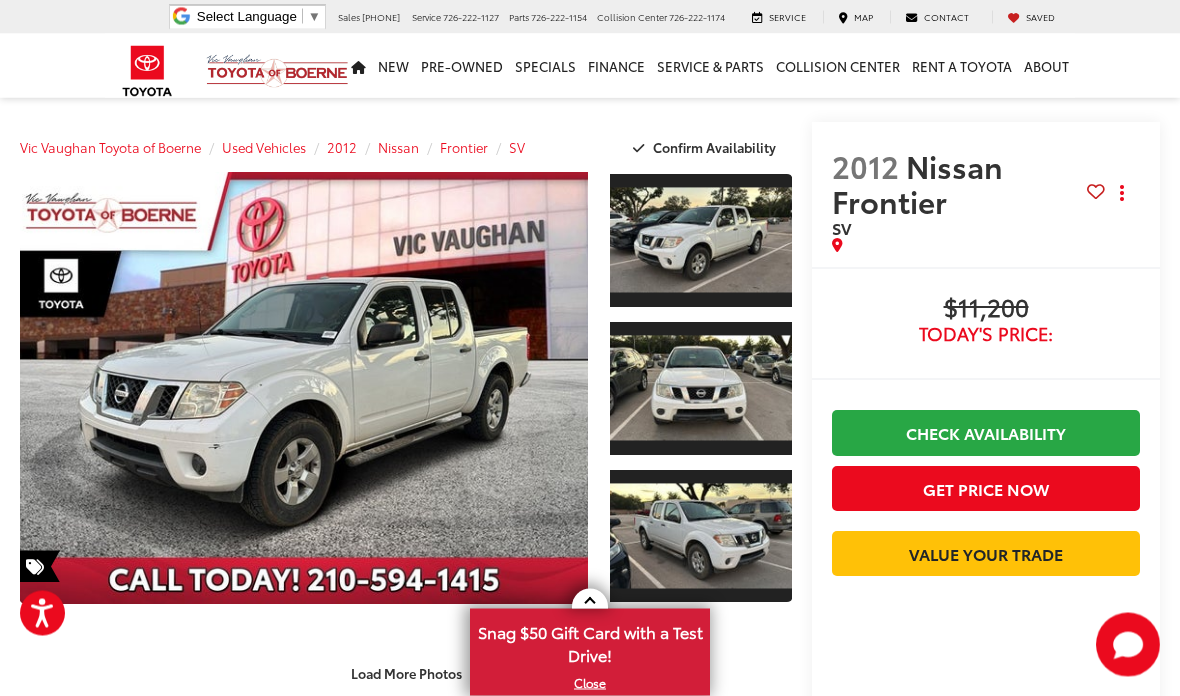 scroll, scrollTop: 8, scrollLeft: 0, axis: vertical 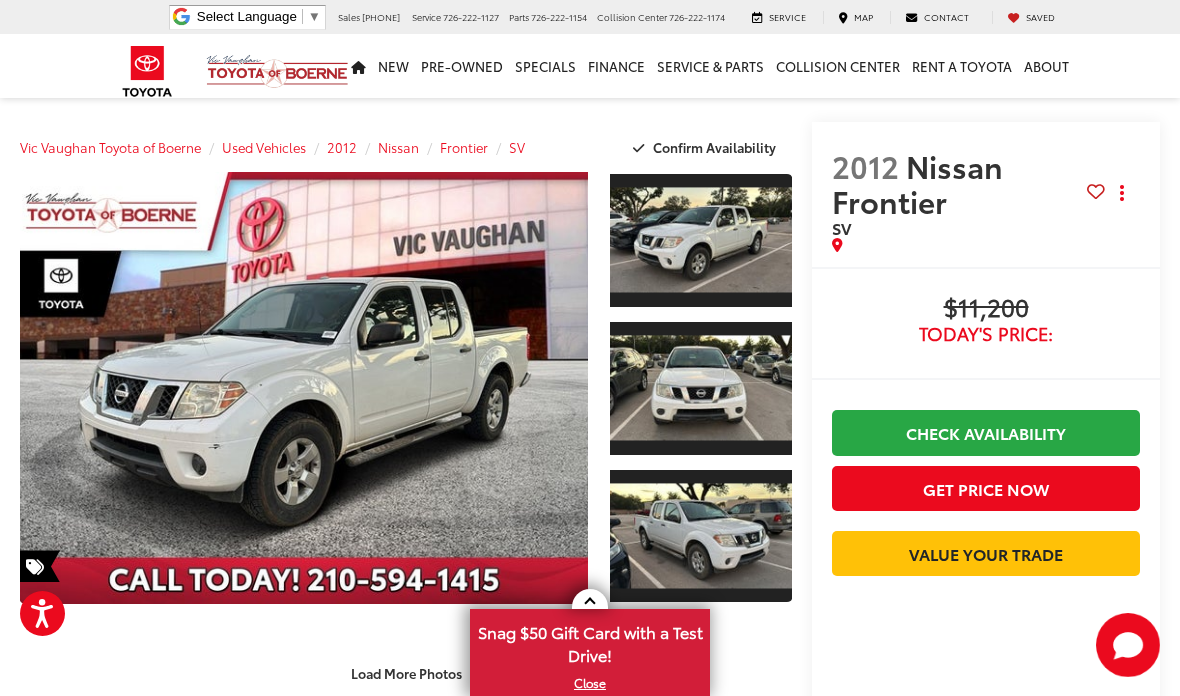 click on "Buy
$11,200
Today's Price:
Check Availability
Get Price Now
Value Your Trade
$11,200
Today's Price:
Call for VIP Price
Check Availability
Get Price Now
Value Your Trade
$11,200
Today's Price:
Check Availability
Get Price Now
Value Your Trade
$11,200
Today's Price:
Call for VIP Price
Check Availability
Get Price Now
Value Your Trade" at bounding box center (986, 539) 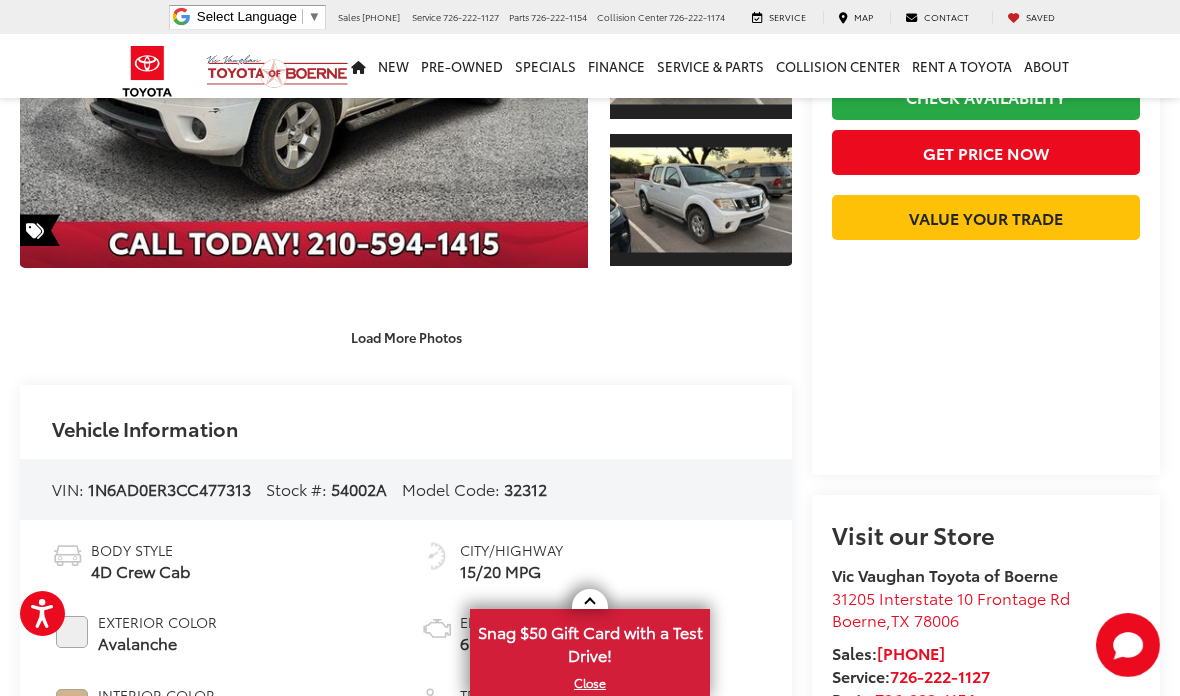 scroll, scrollTop: 374, scrollLeft: 0, axis: vertical 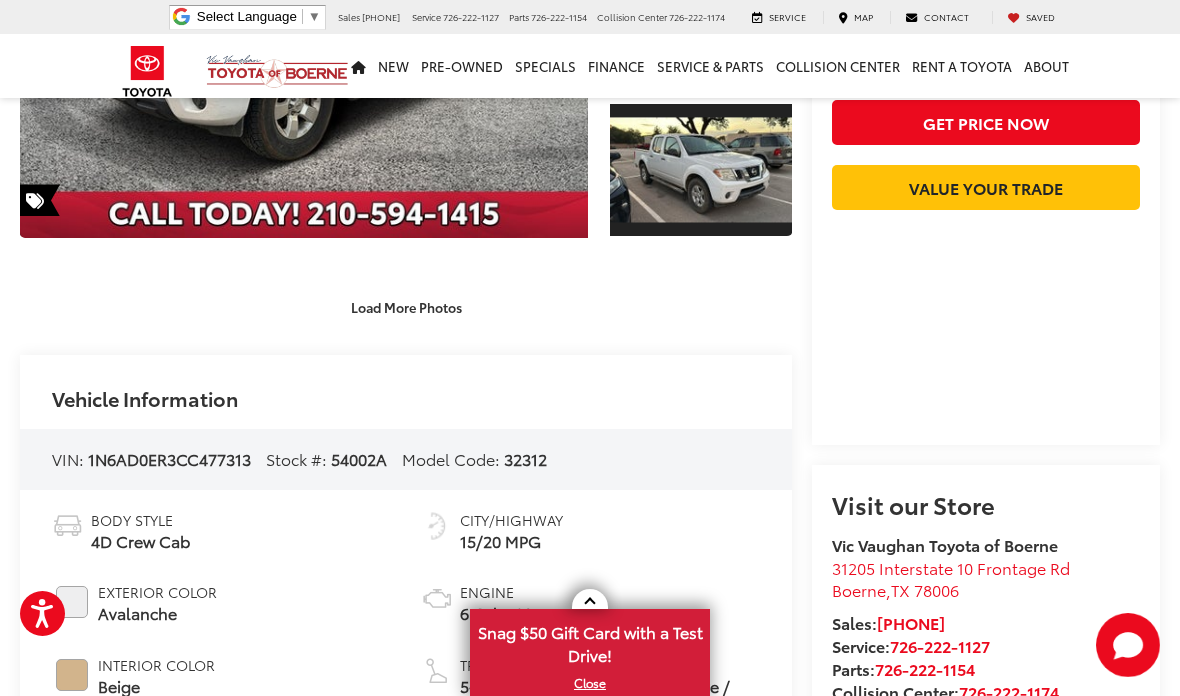 click on "Load More Photos" at bounding box center [406, 296] 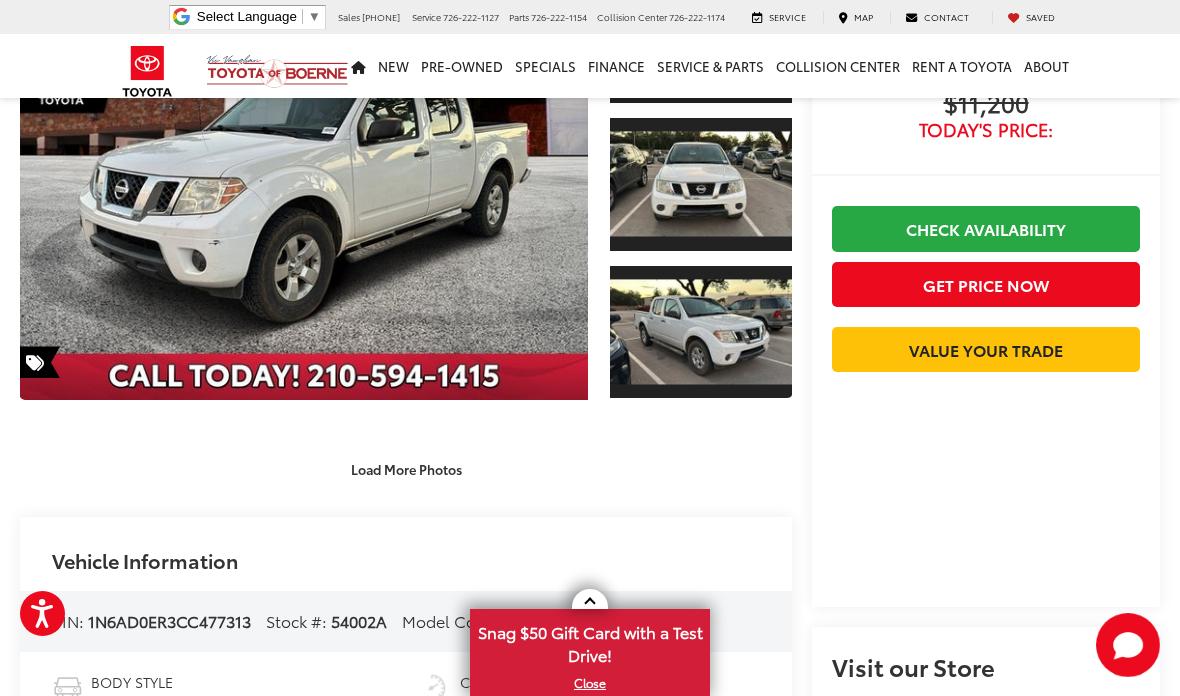 scroll, scrollTop: 211, scrollLeft: 0, axis: vertical 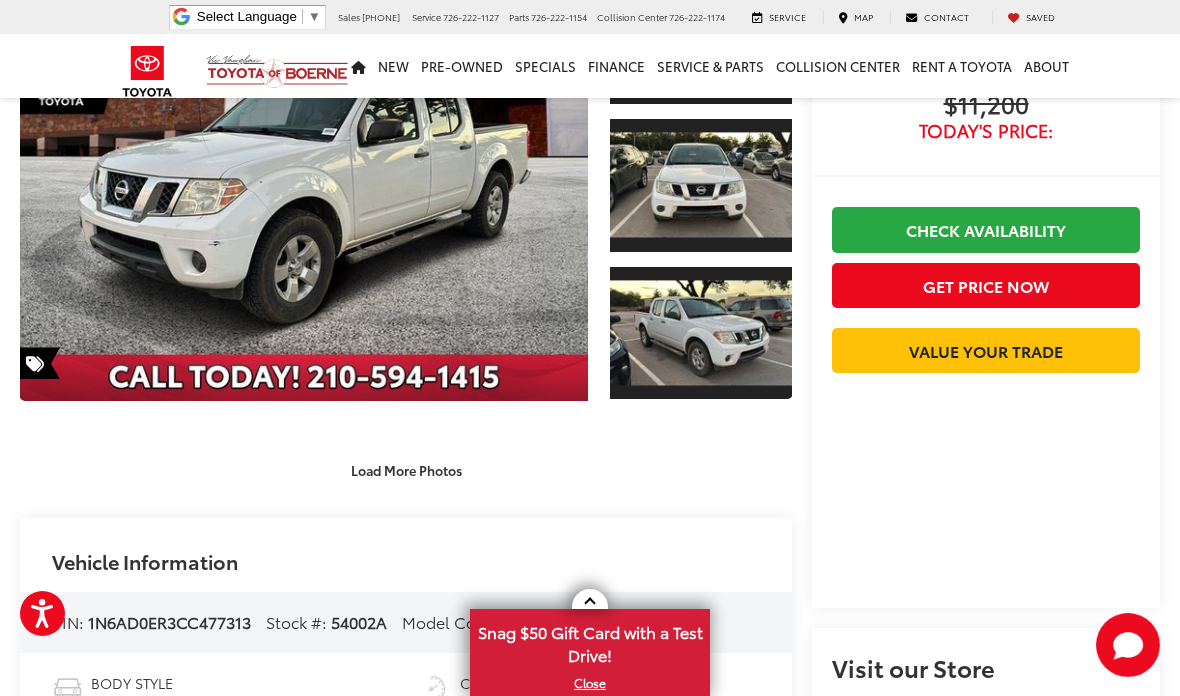 click on "Load More Photos" at bounding box center [406, 459] 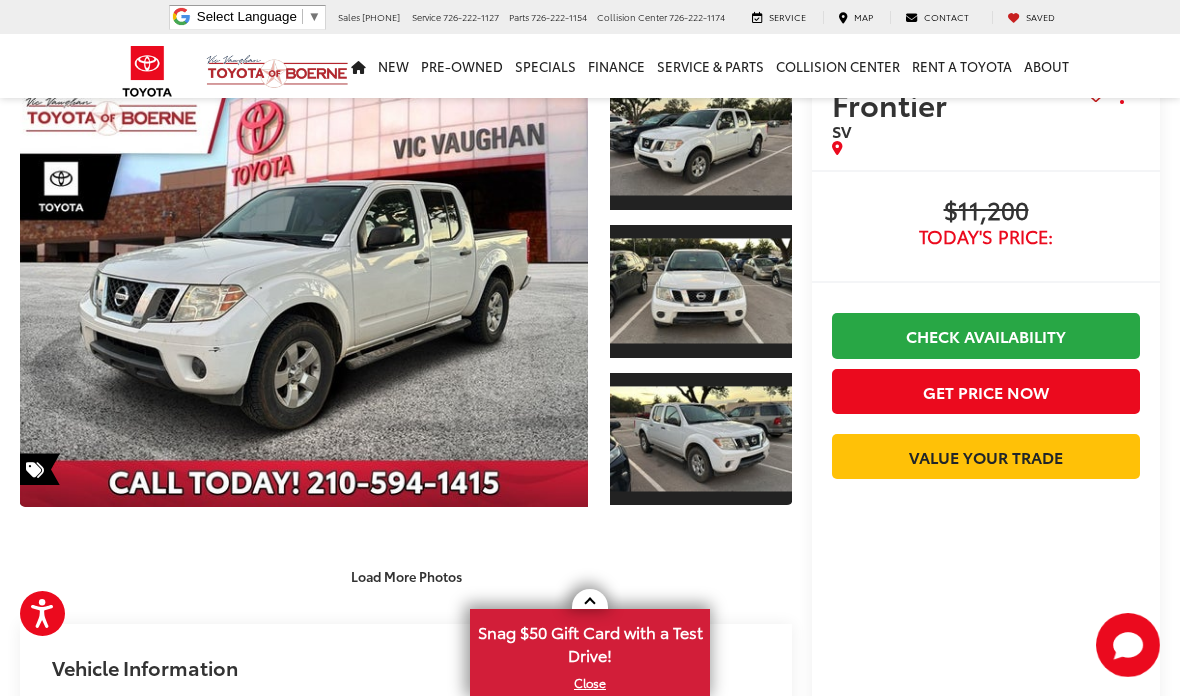 scroll, scrollTop: 103, scrollLeft: 0, axis: vertical 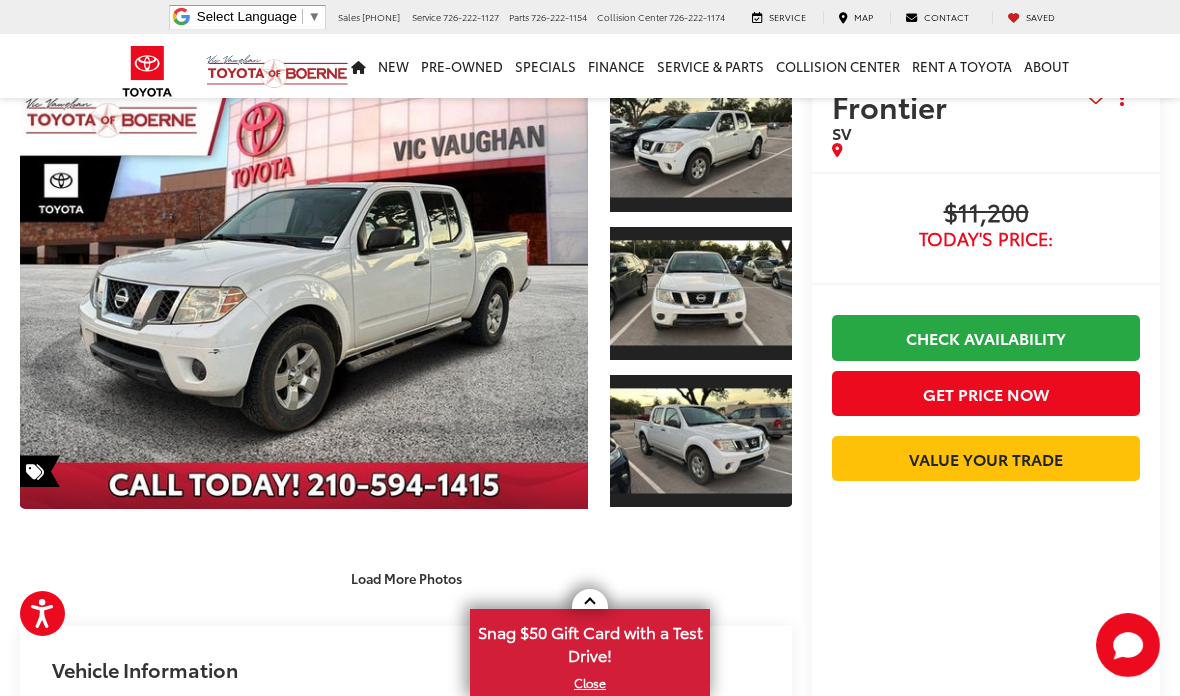 click on "Load More Photos" at bounding box center (406, 577) 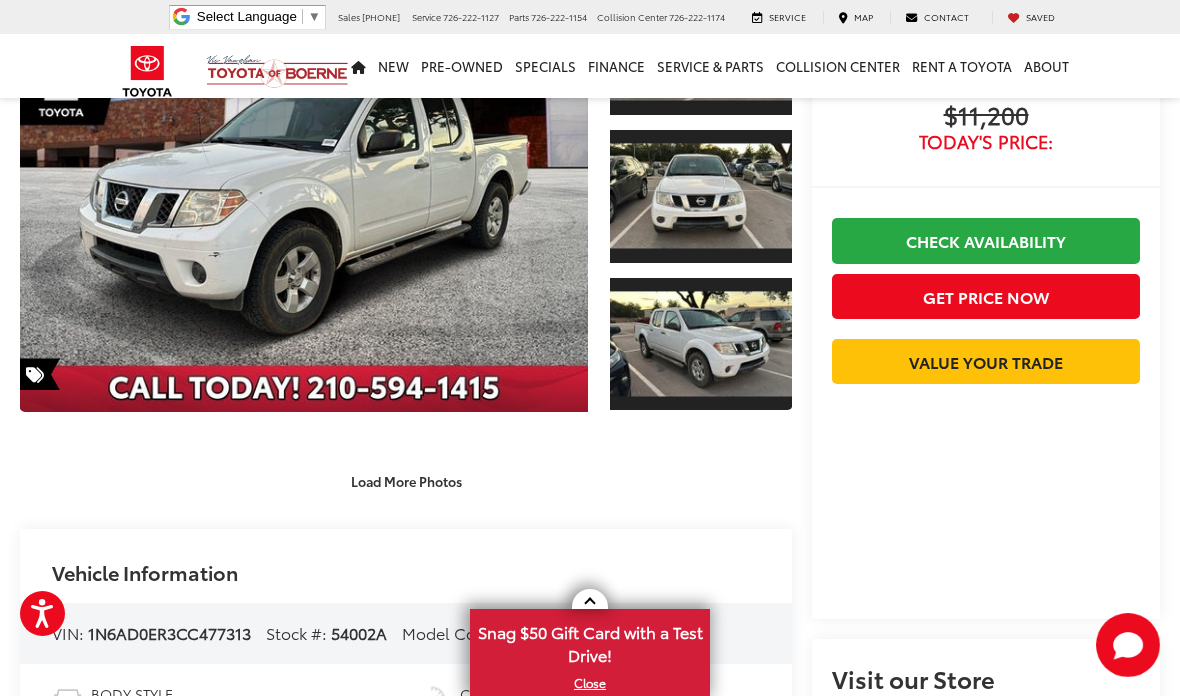 click on "Load More Photos" at bounding box center [406, 480] 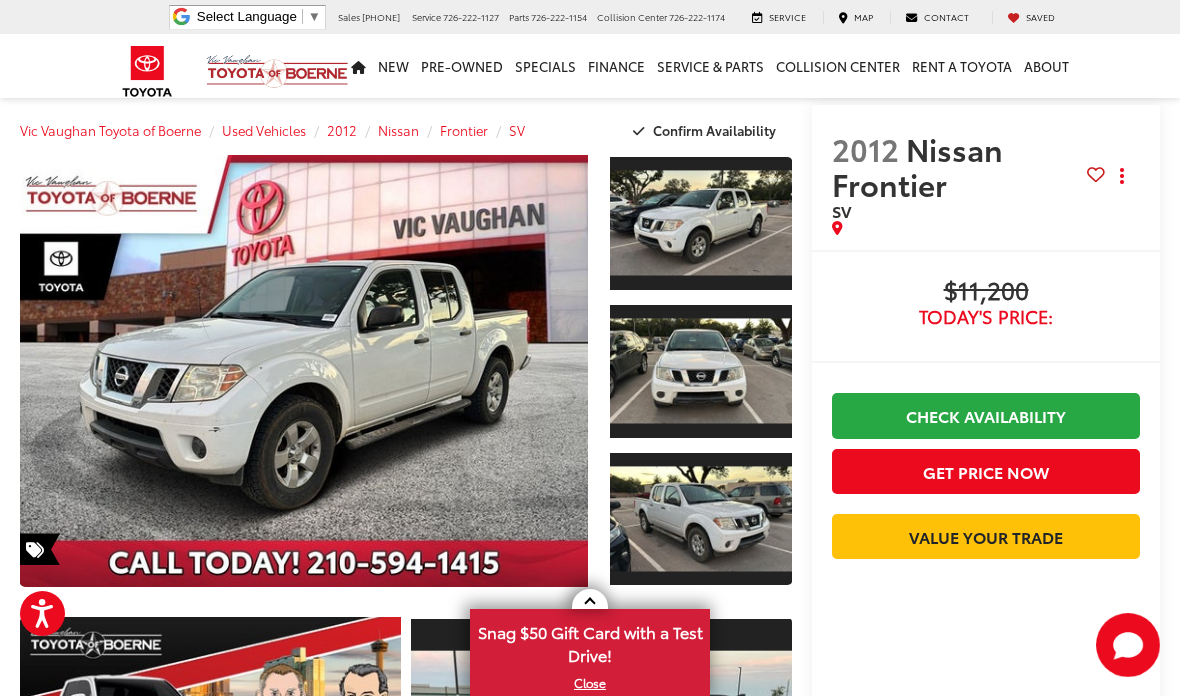 scroll, scrollTop: 0, scrollLeft: 0, axis: both 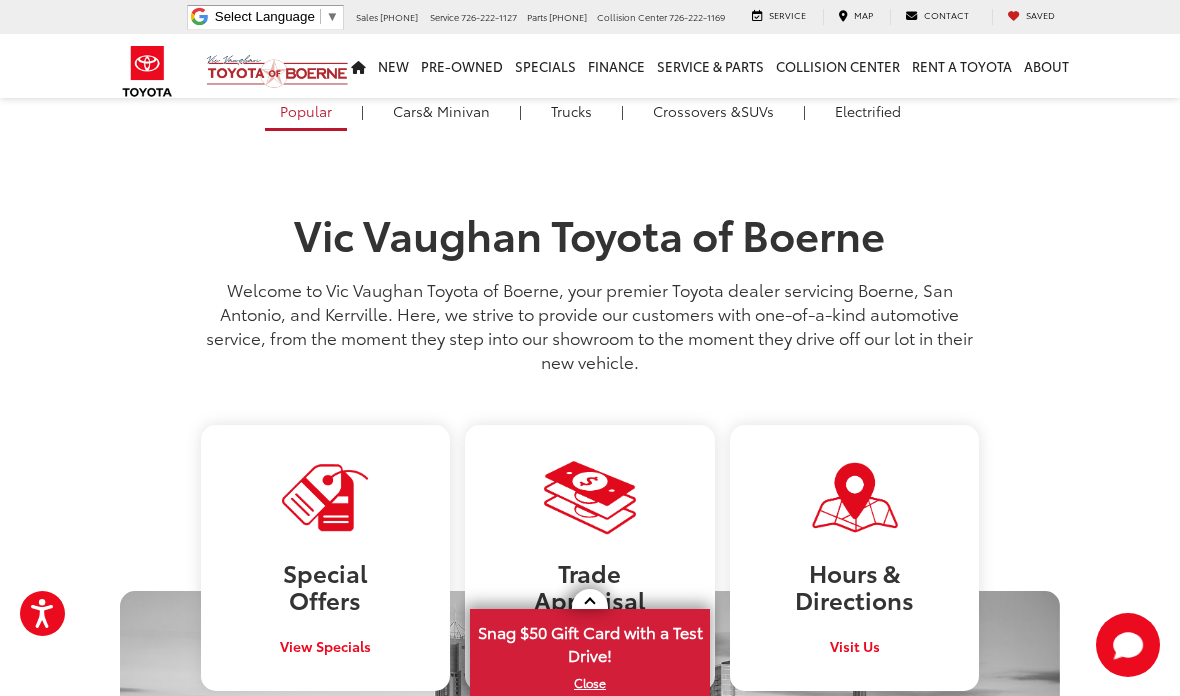 click on "Vic Vaughan Toyota of Boerne
Welcome to Vic Vaughan Toyota of Boerne, your premier Toyota dealer servicing Boerne, San Antonio, and Kerrville. Here, we strive to provide our customers with one-of-a-kind automotive service, from the moment they step into our showroom to the moment they drive off our lot in their new vehicle." at bounding box center [590, 296] 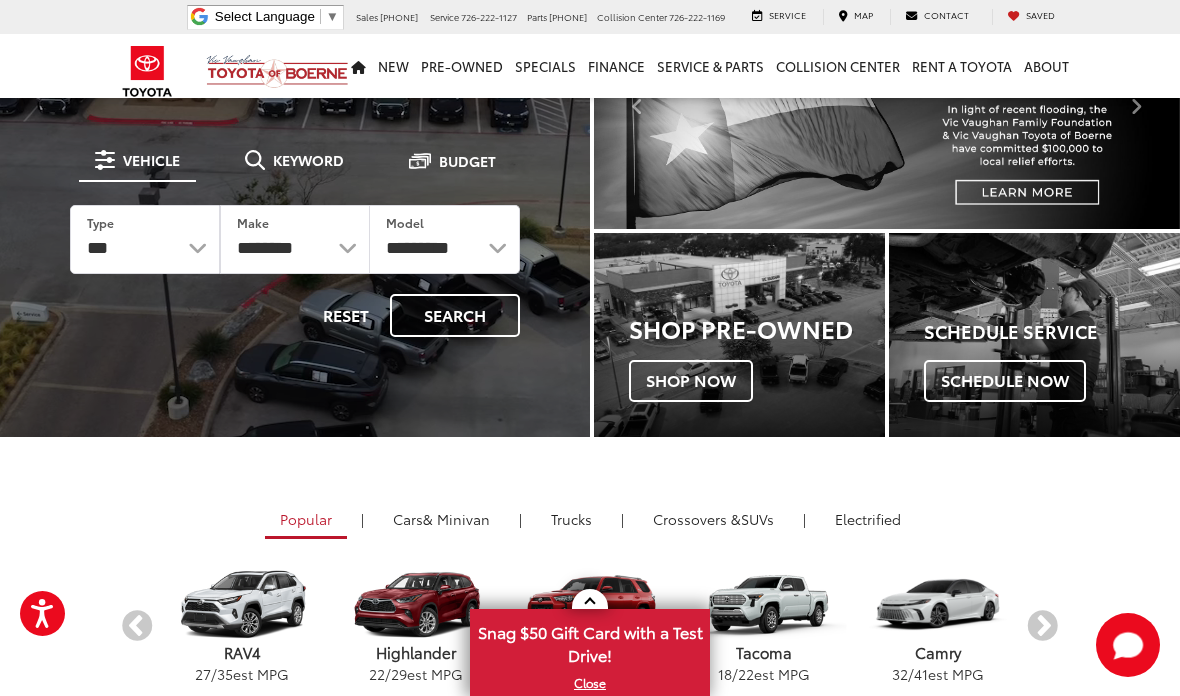 scroll, scrollTop: 0, scrollLeft: 0, axis: both 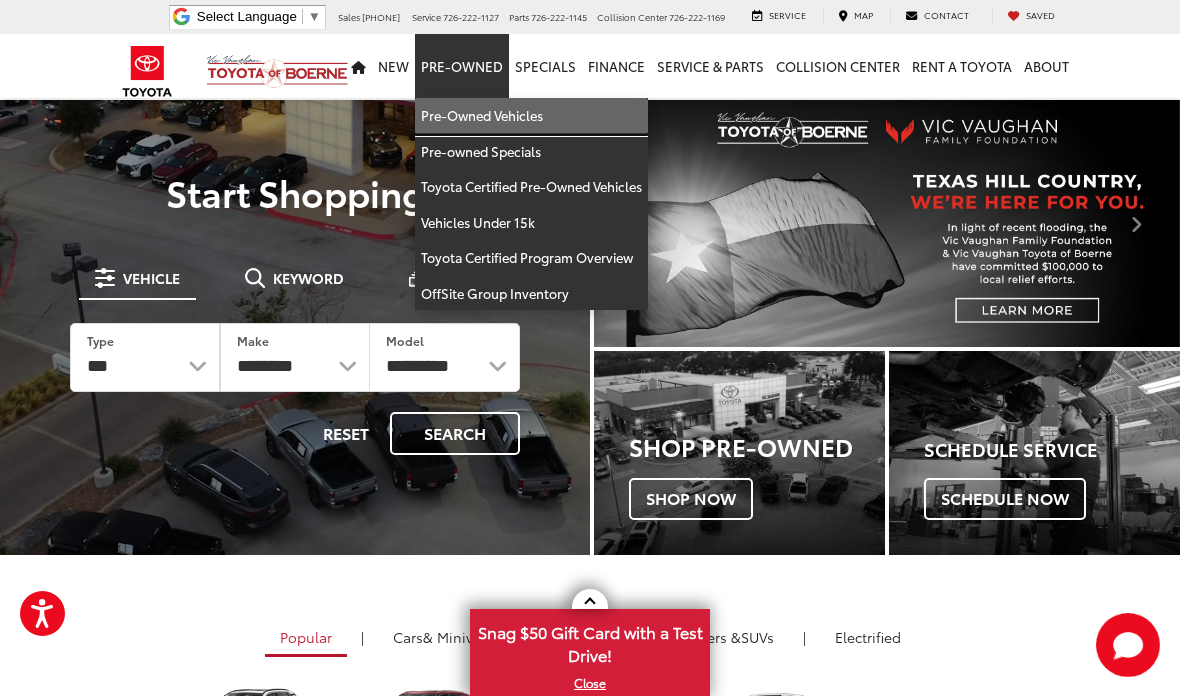 click on "Pre-Owned Vehicles" at bounding box center [531, 116] 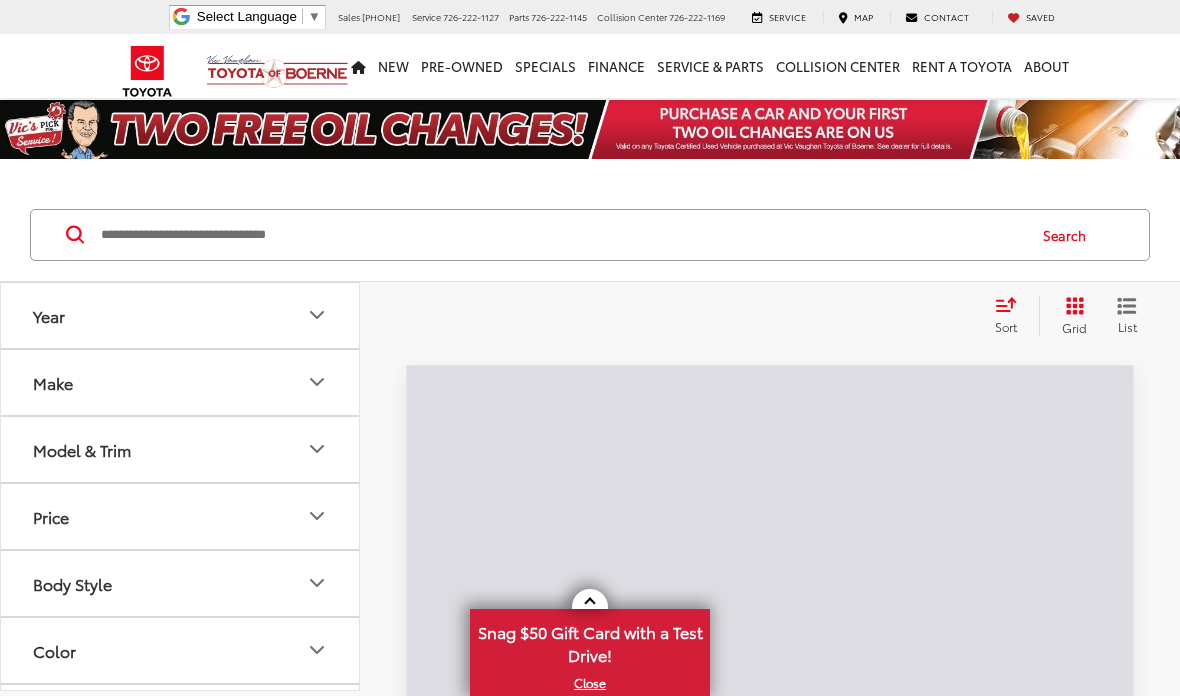scroll, scrollTop: 0, scrollLeft: 0, axis: both 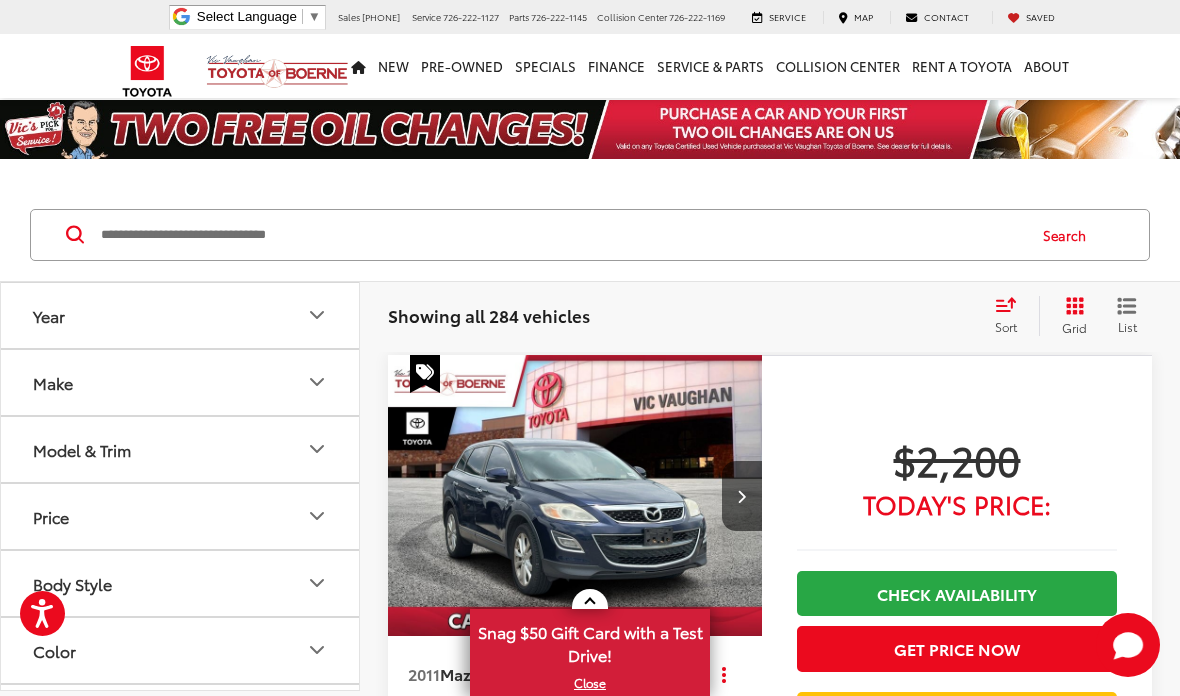 click at bounding box center [561, 235] 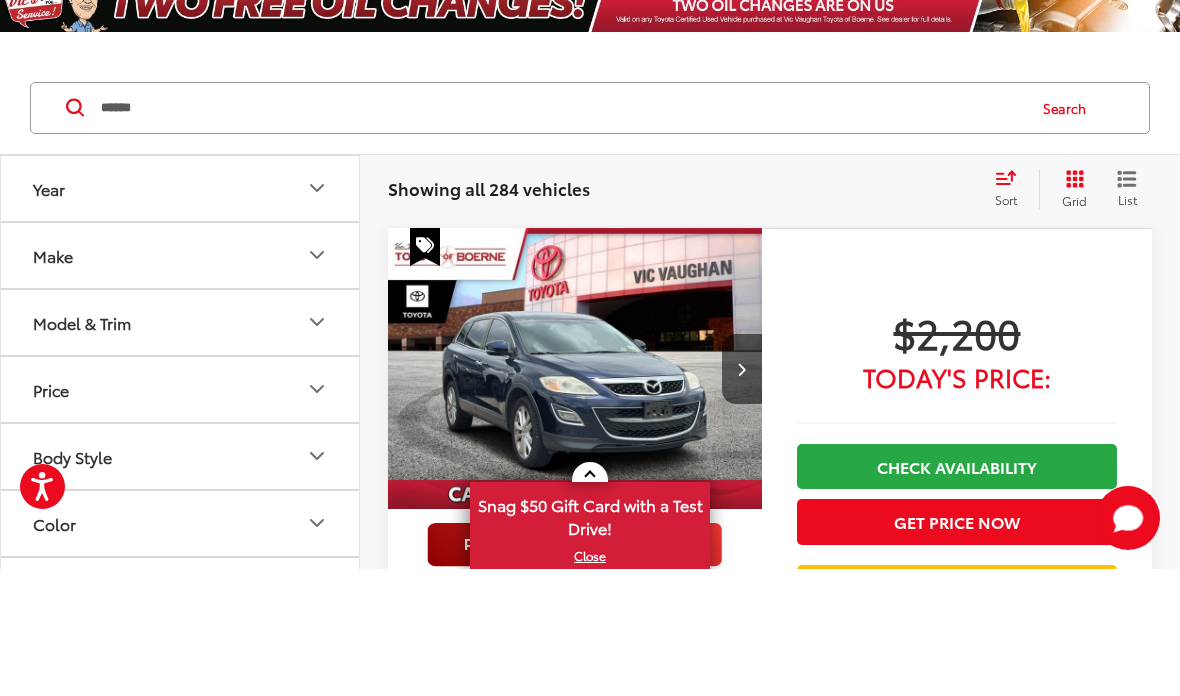 type on "******" 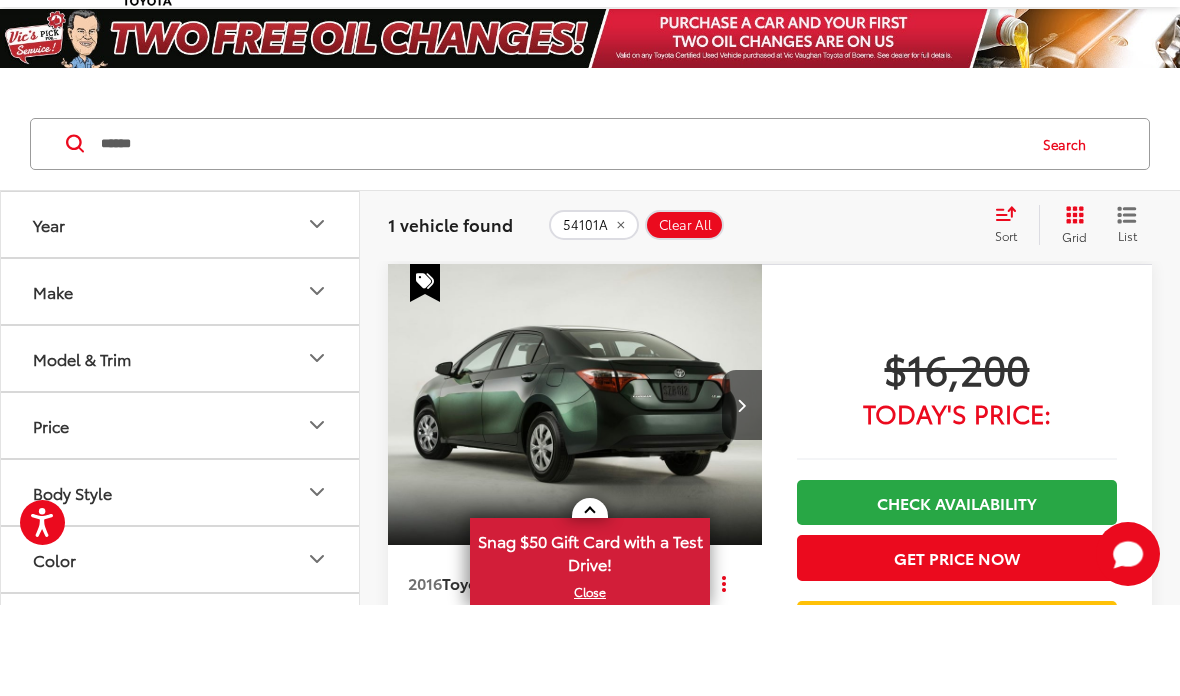 click at bounding box center (590, 169) 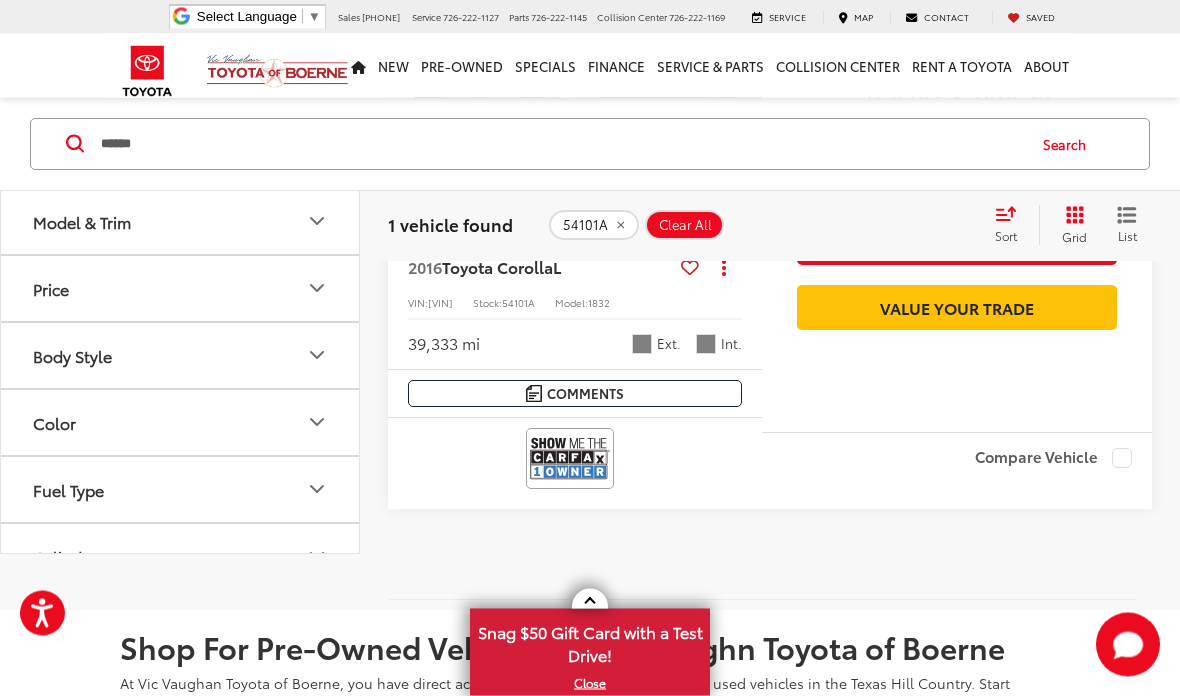 scroll, scrollTop: 359, scrollLeft: 0, axis: vertical 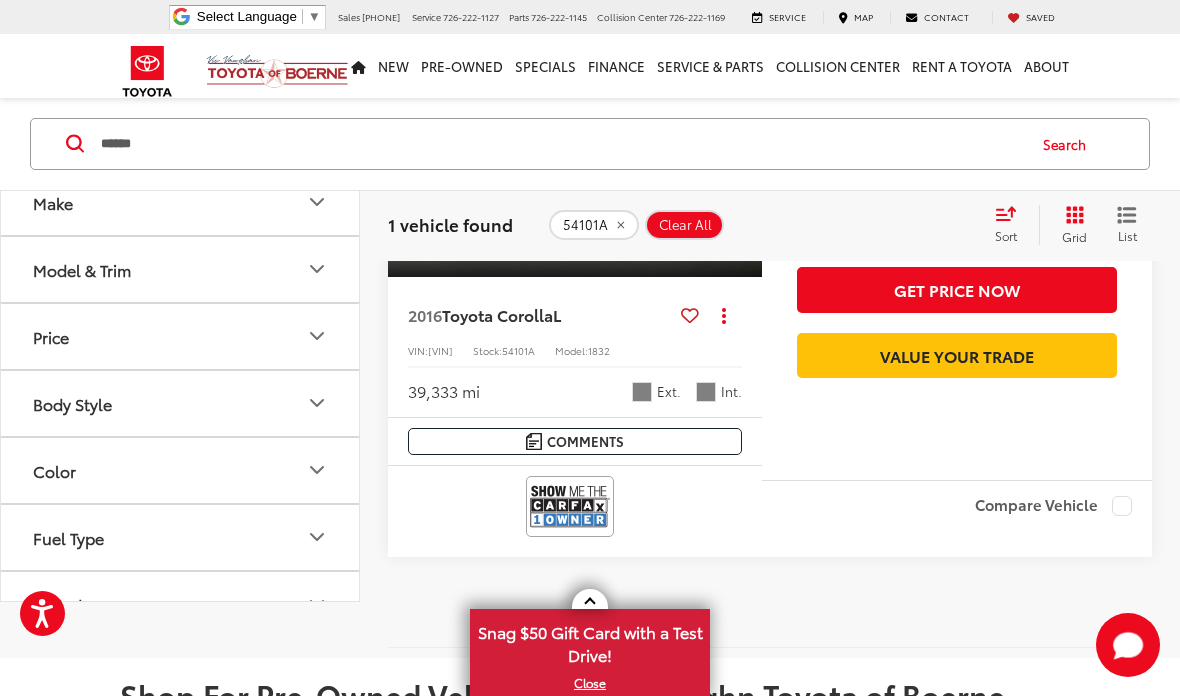 click on "Toyota Corolla" at bounding box center [497, 314] 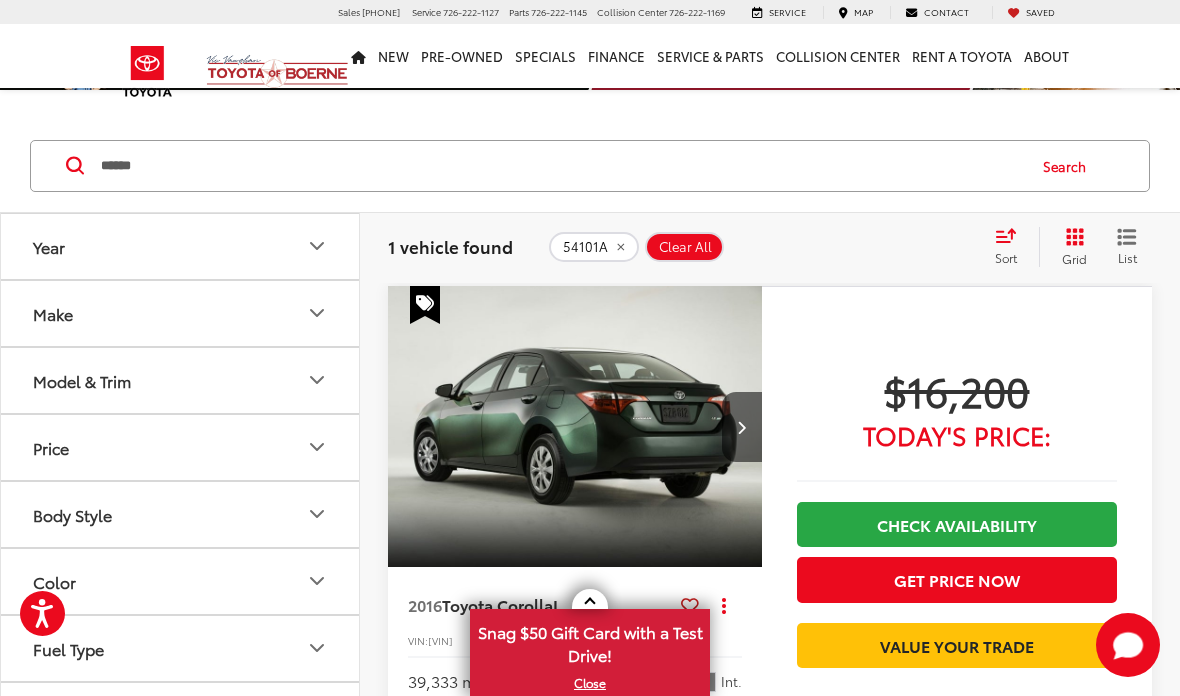 scroll, scrollTop: 0, scrollLeft: 0, axis: both 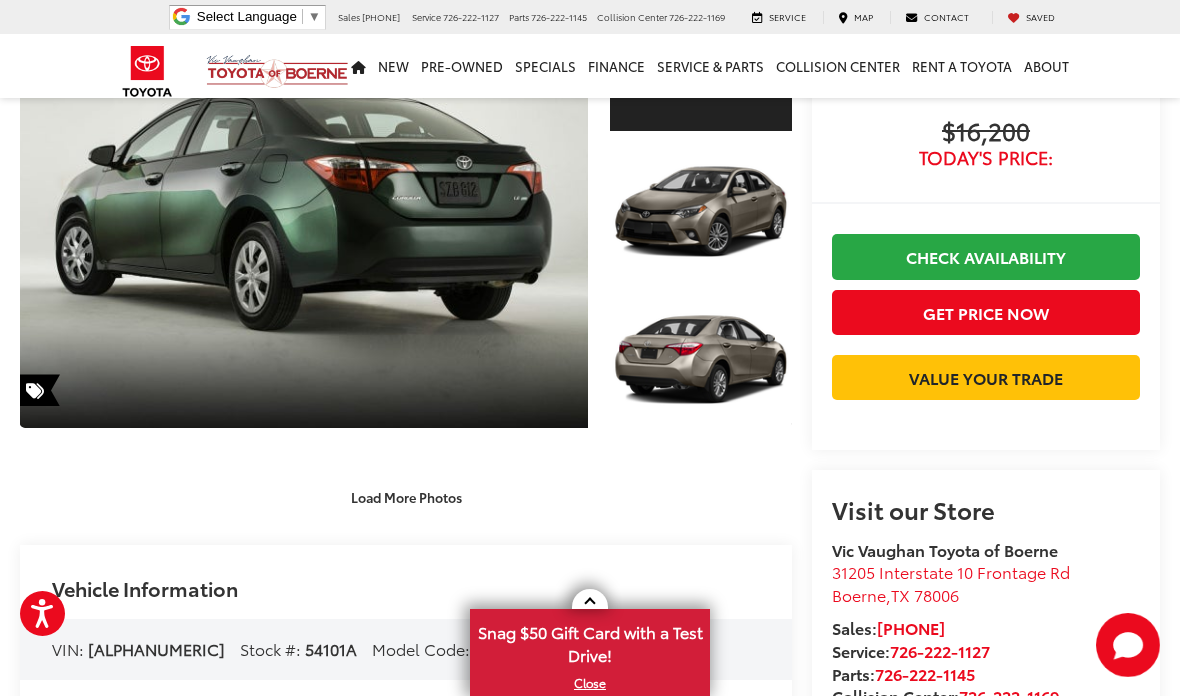 click on "Load More Photos" at bounding box center [406, 496] 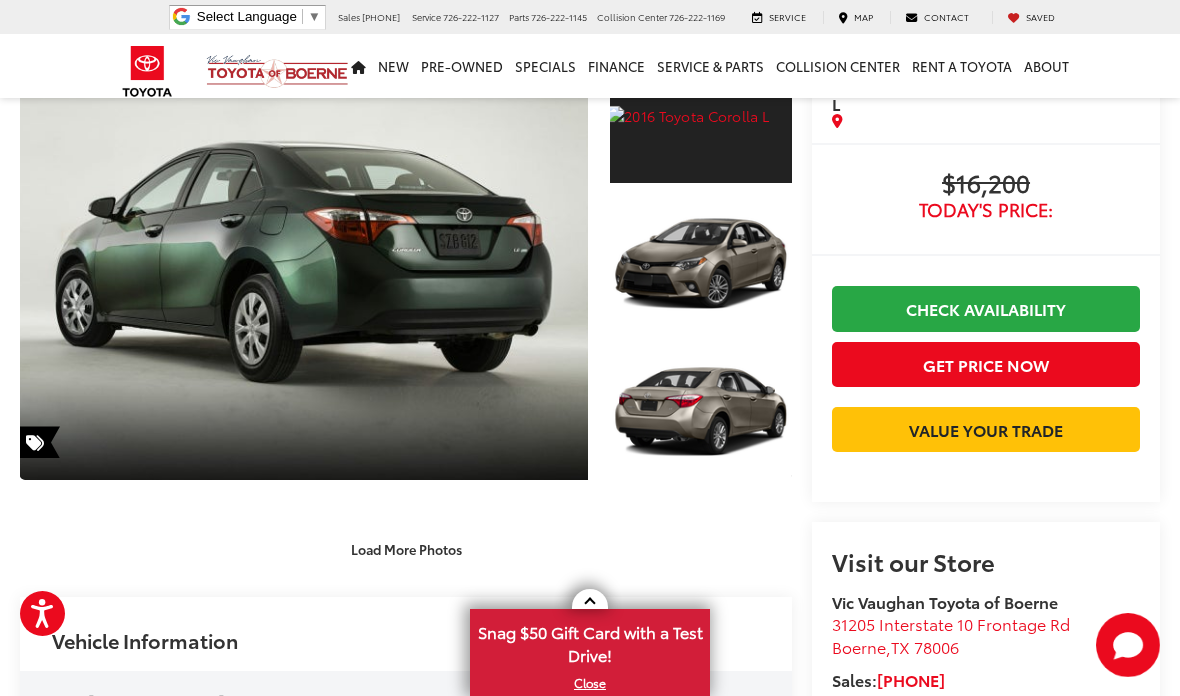 scroll, scrollTop: 0, scrollLeft: 0, axis: both 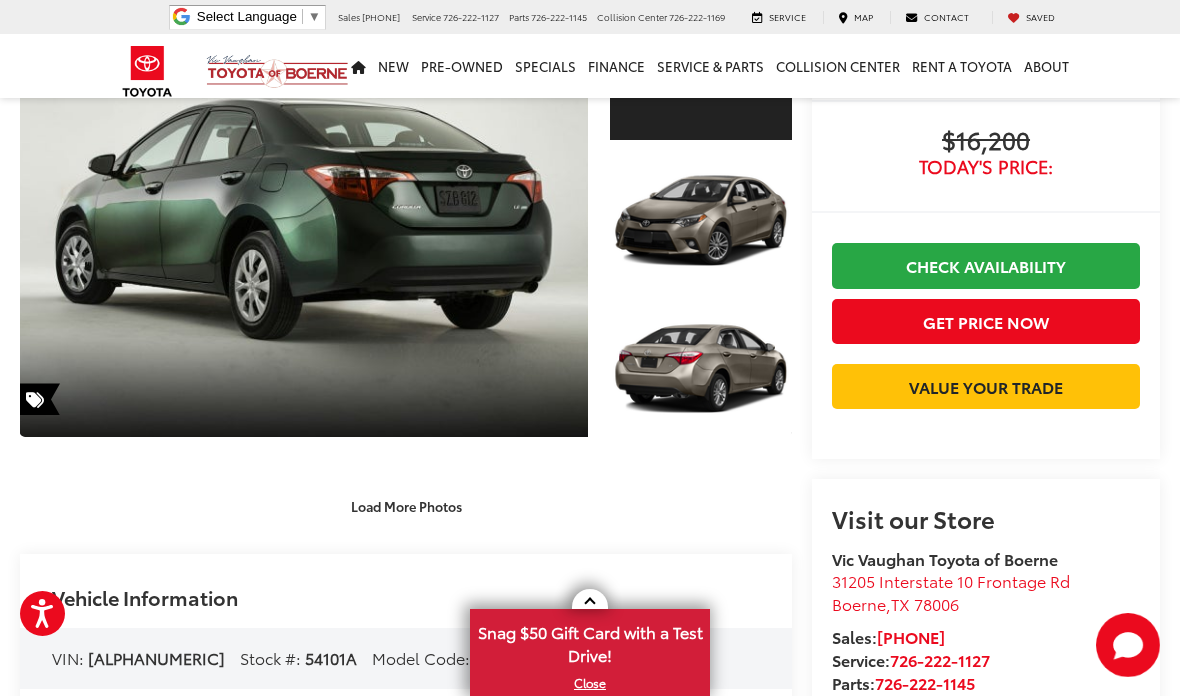 click on "Load More Photos" at bounding box center (406, 505) 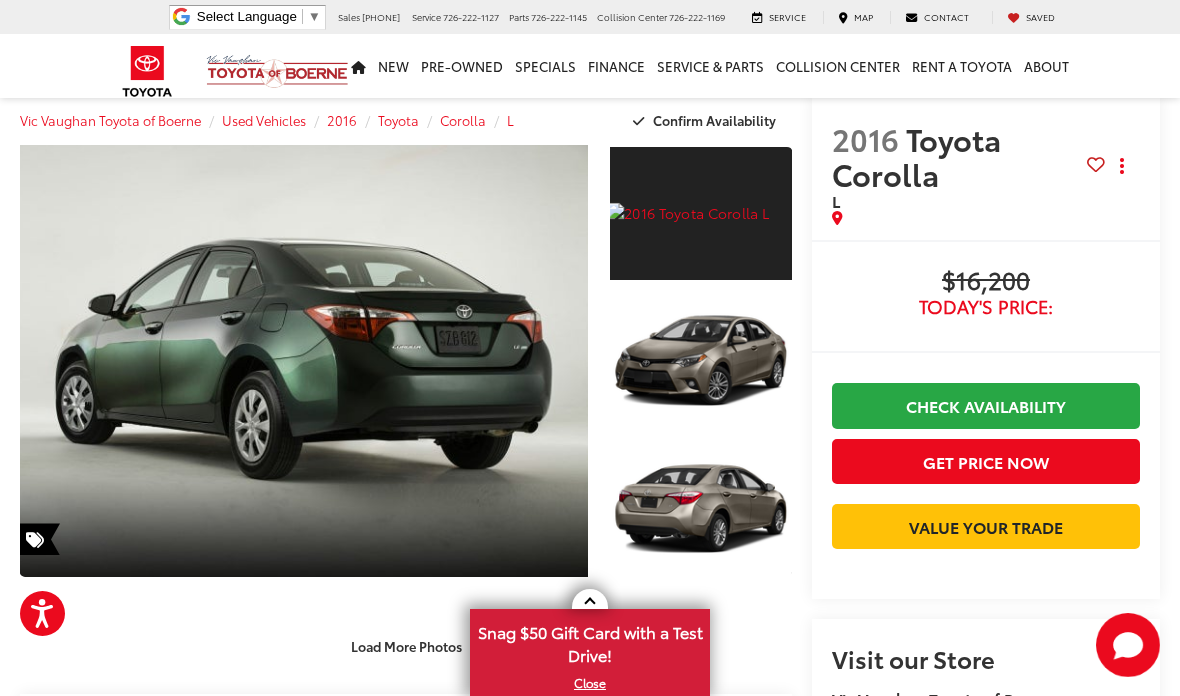 scroll, scrollTop: 0, scrollLeft: 0, axis: both 